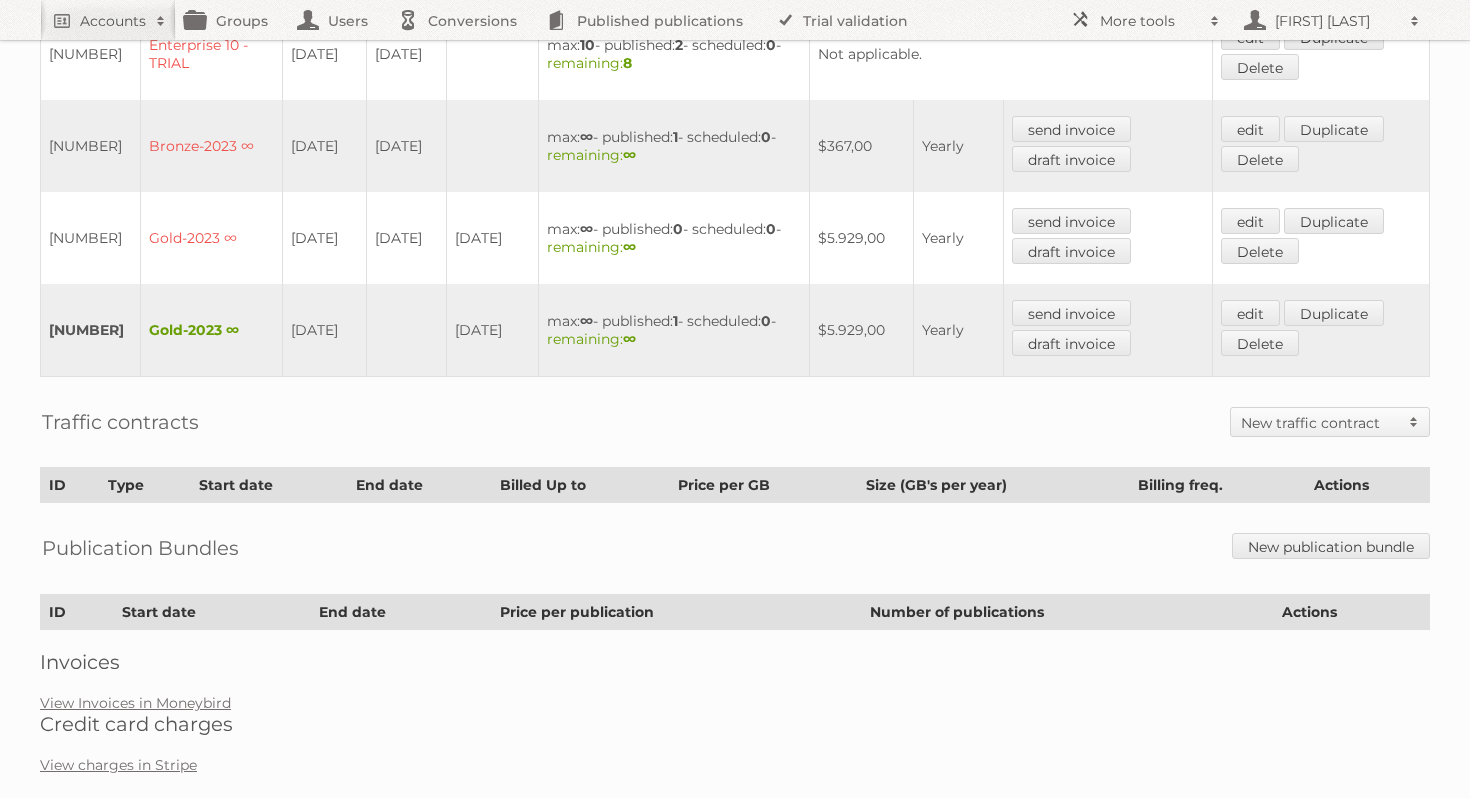 scroll, scrollTop: 881, scrollLeft: 0, axis: vertical 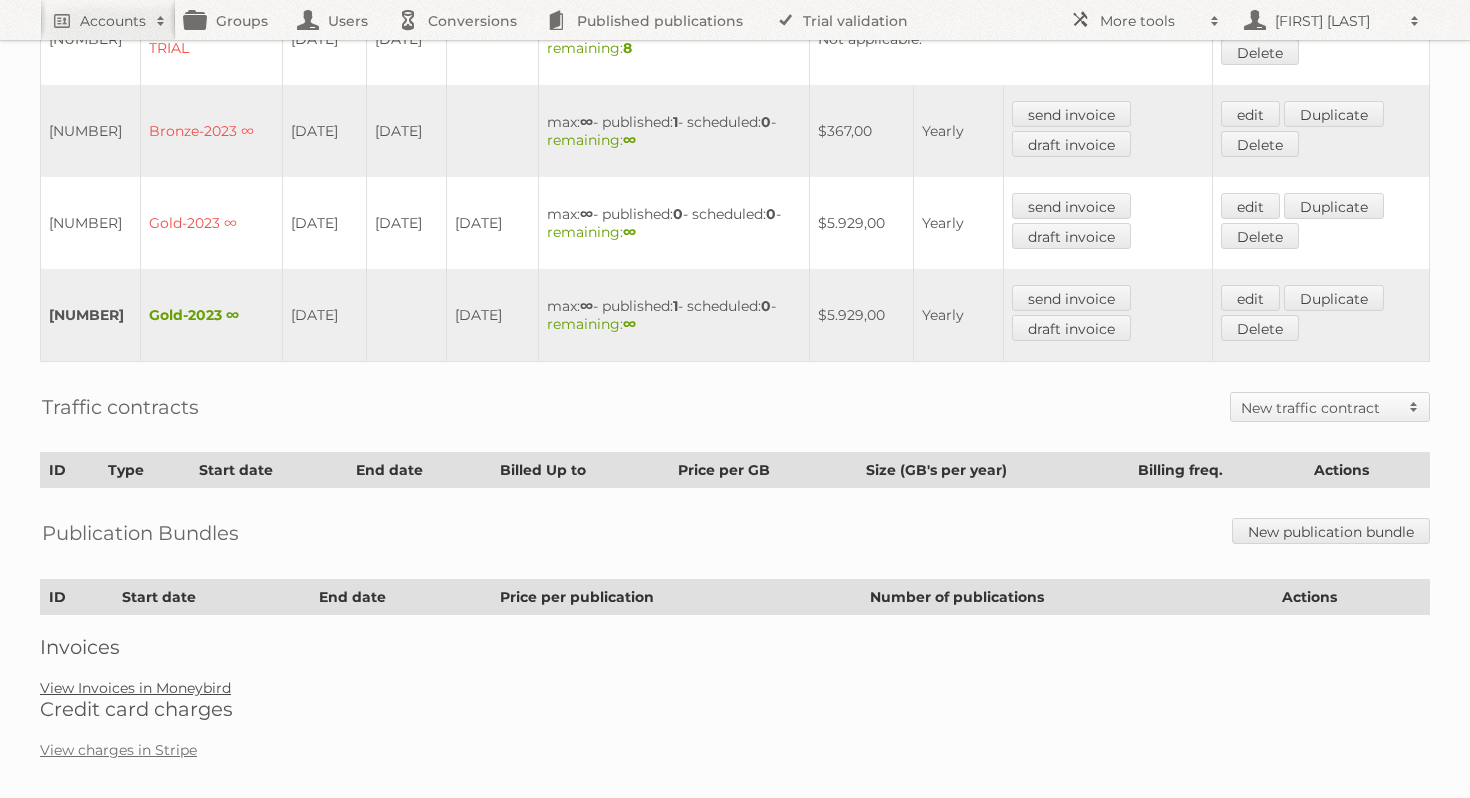 click on "View Invoices in Moneybird" at bounding box center [135, 688] 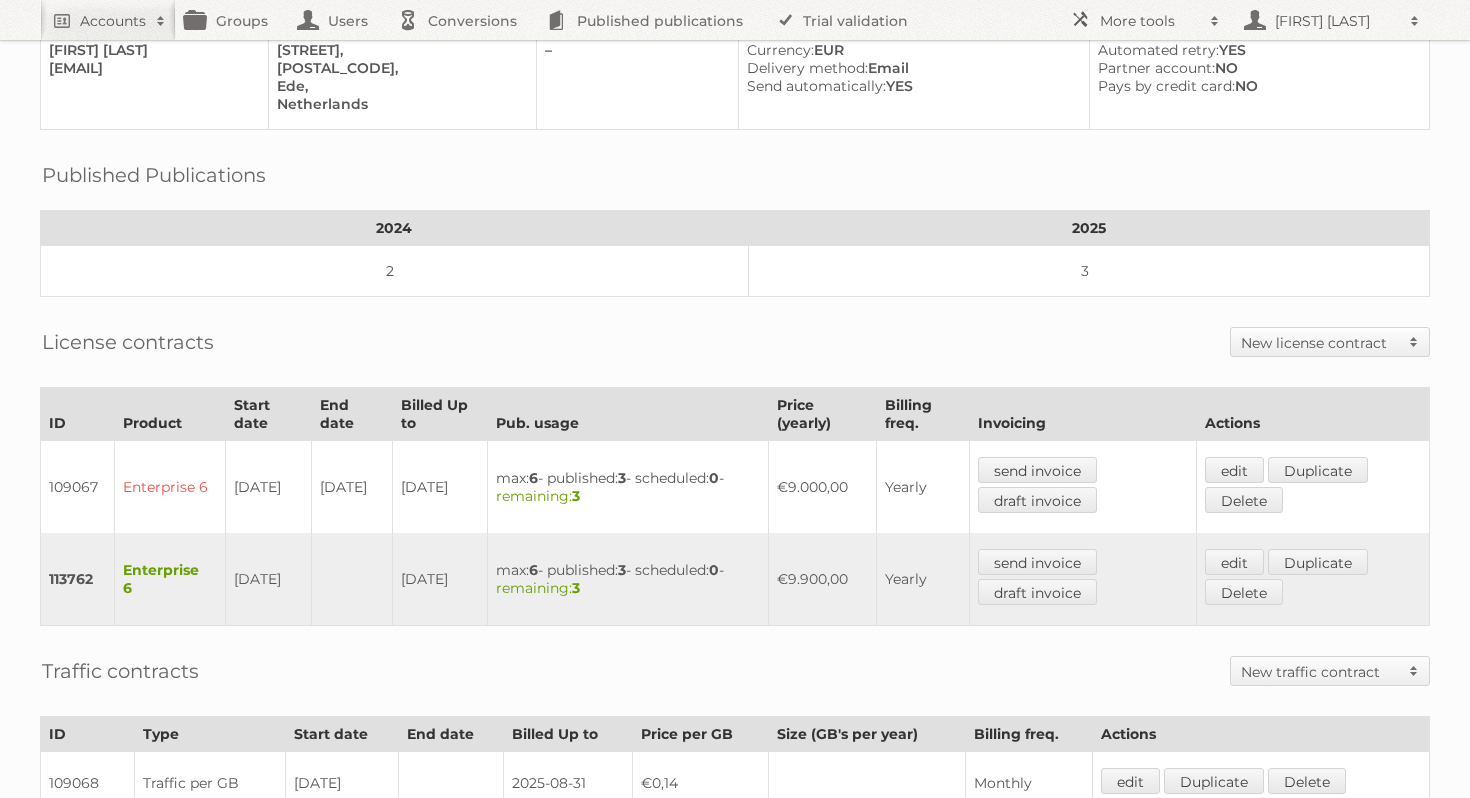 scroll, scrollTop: 292, scrollLeft: 0, axis: vertical 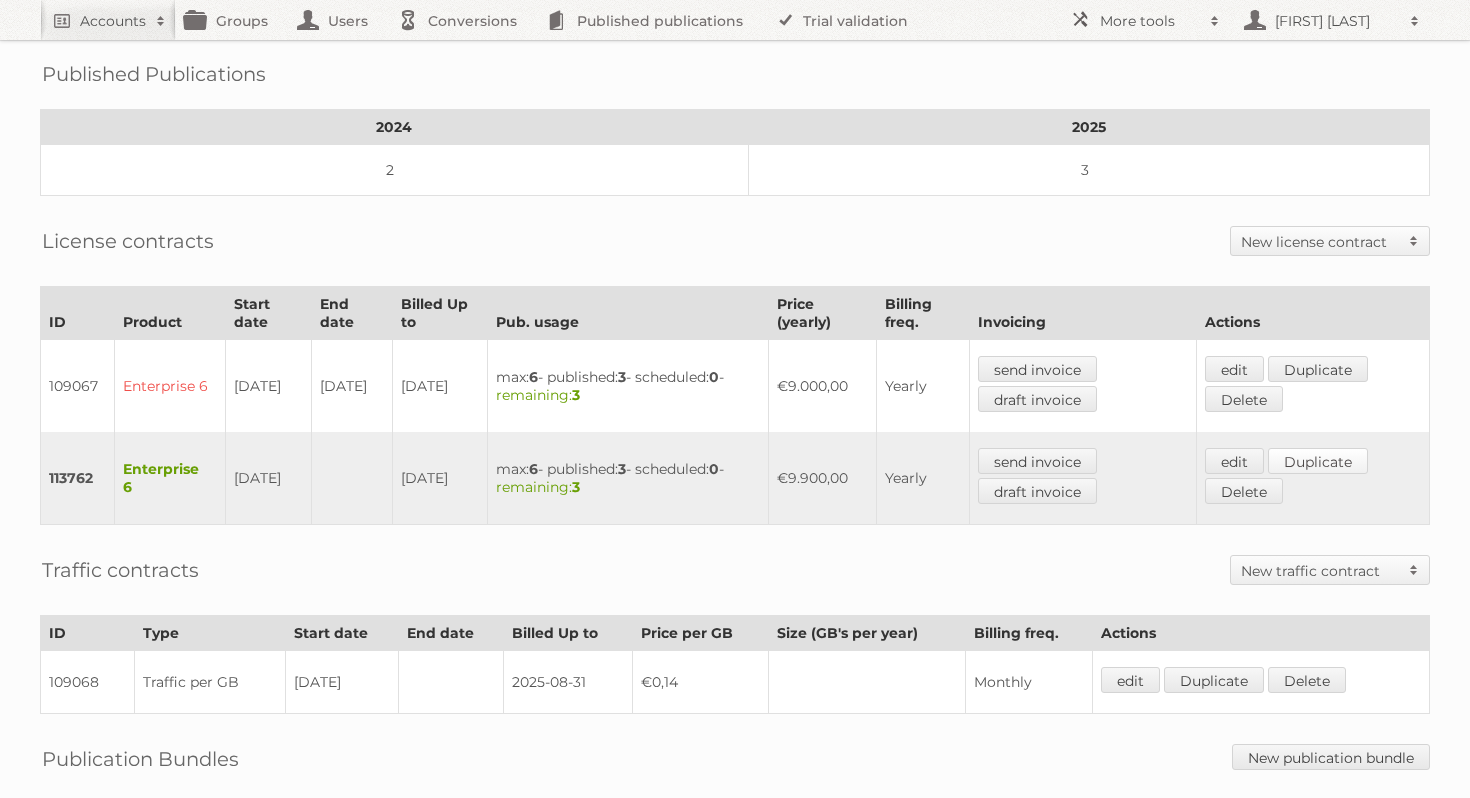 click on "Duplicate" at bounding box center [1318, 461] 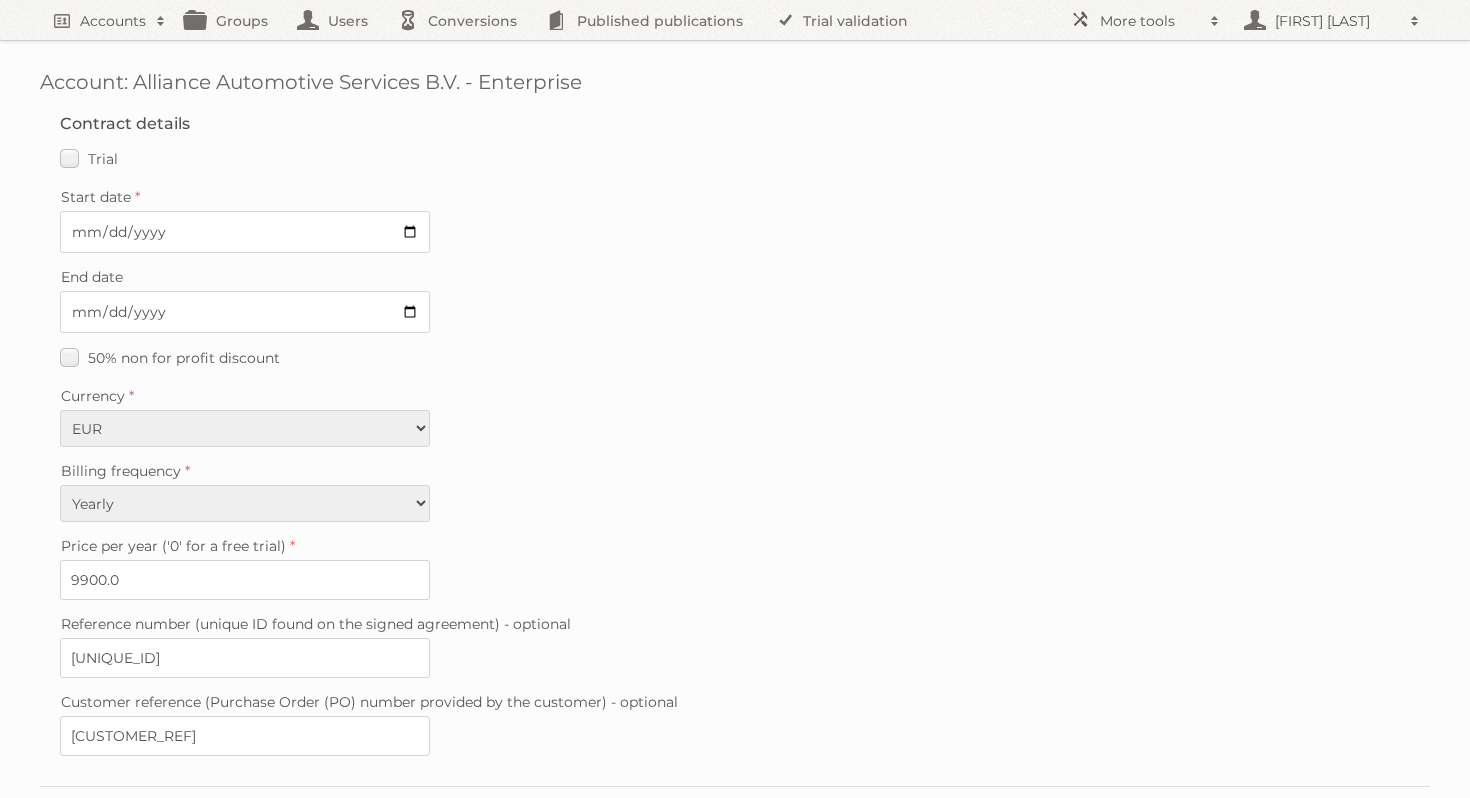 scroll, scrollTop: 0, scrollLeft: 0, axis: both 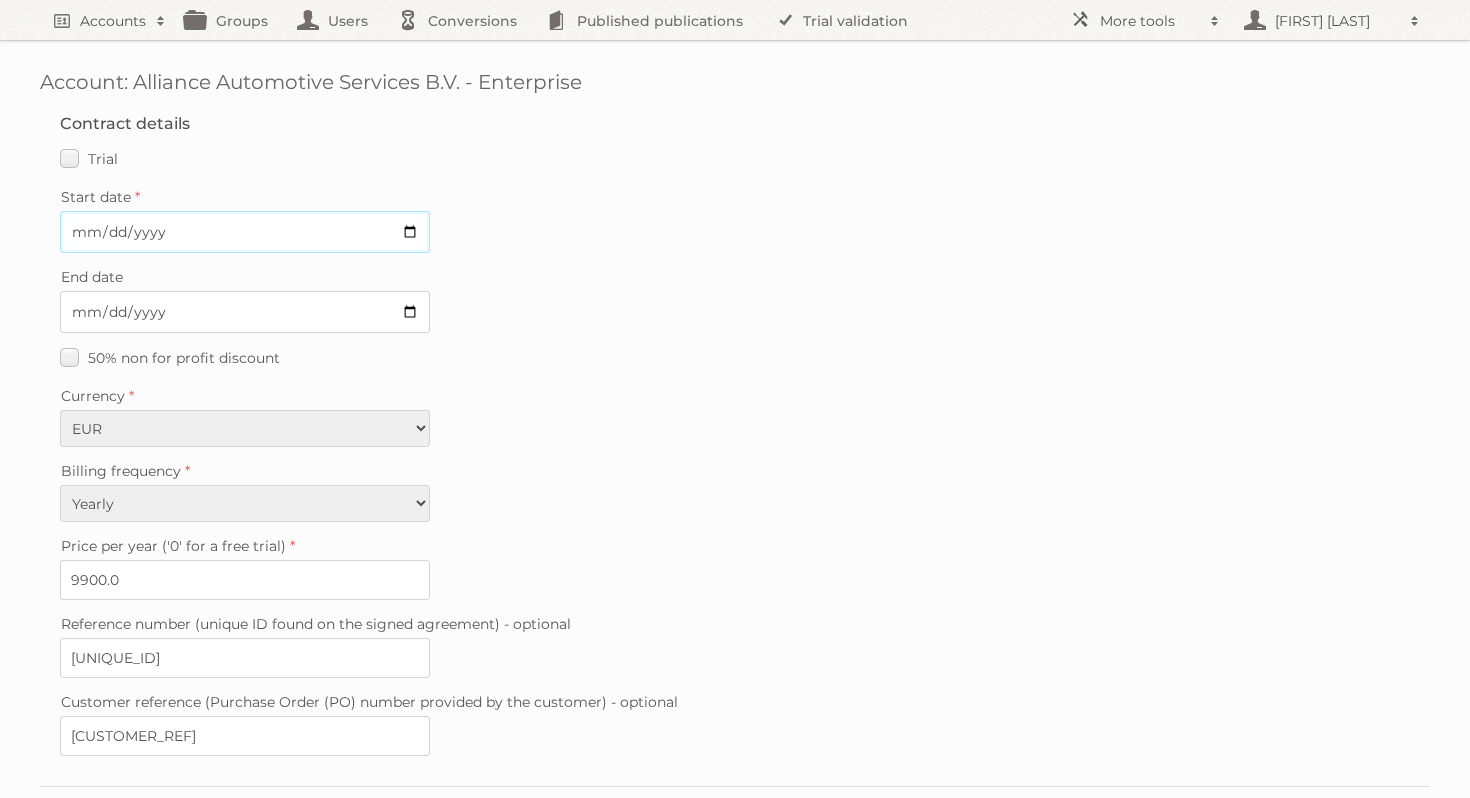 click on "Start date" at bounding box center (245, 232) 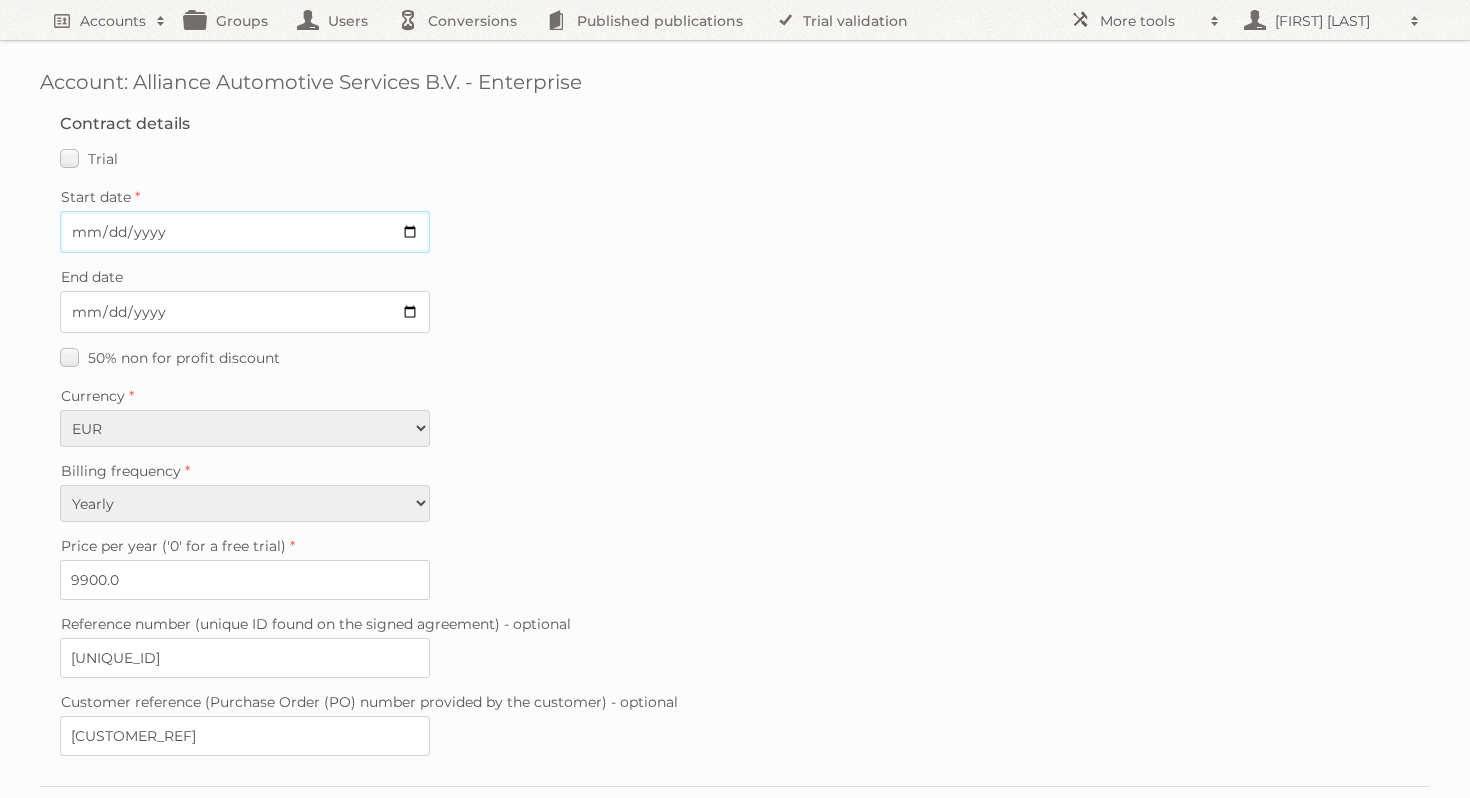 type on "[DATE]" 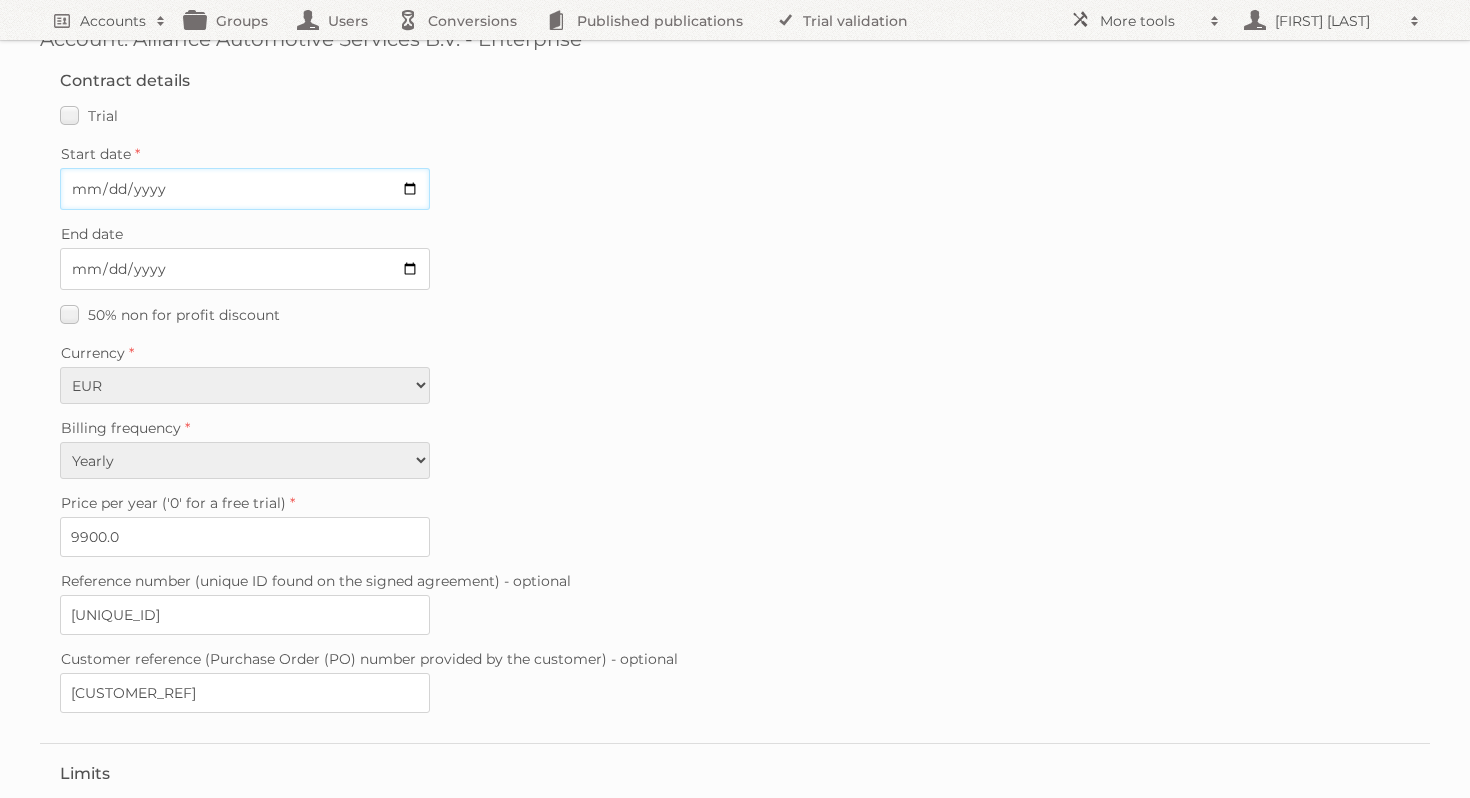 scroll, scrollTop: 53, scrollLeft: 0, axis: vertical 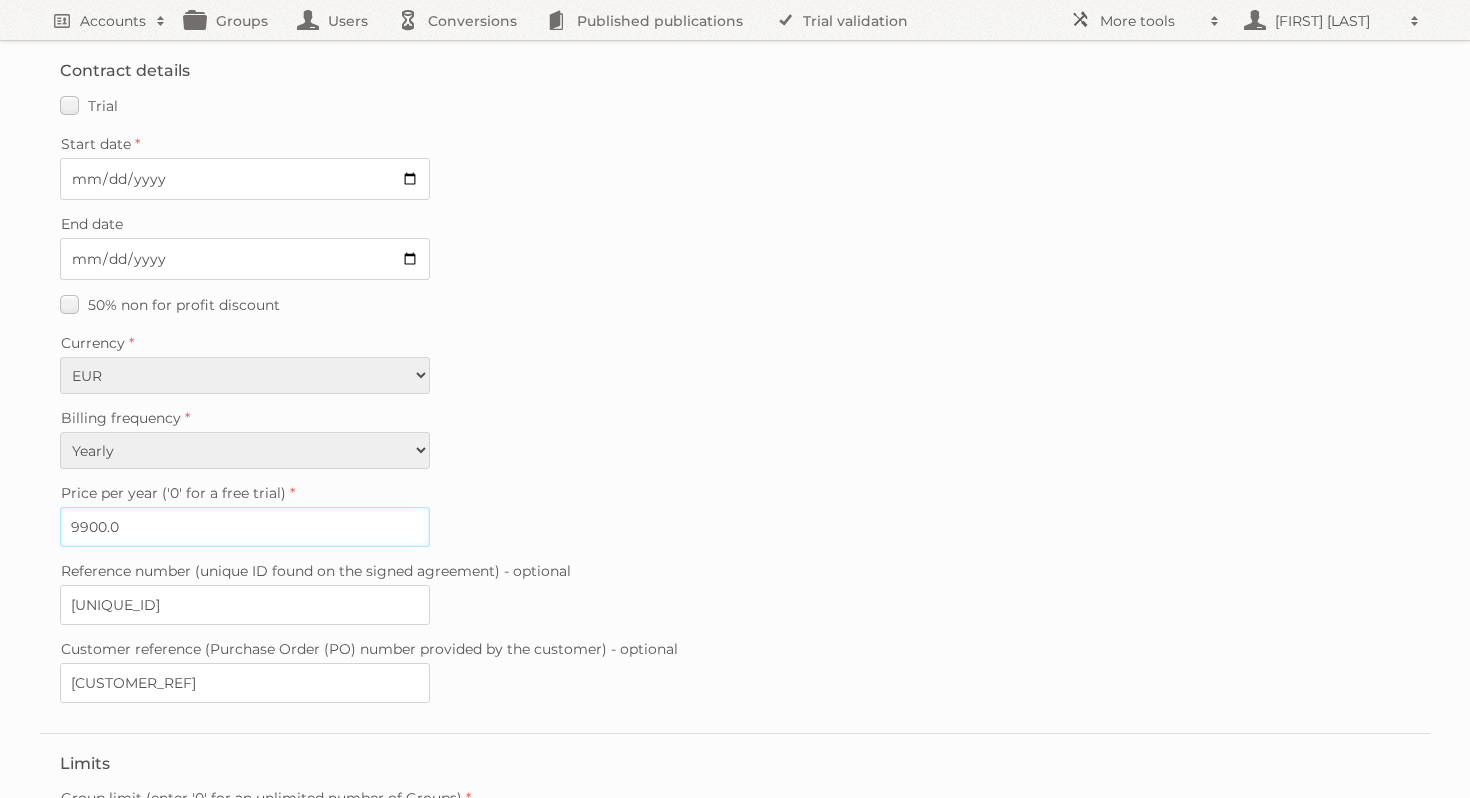 drag, startPoint x: 163, startPoint y: 529, endPoint x: 76, endPoint y: 525, distance: 87.0919 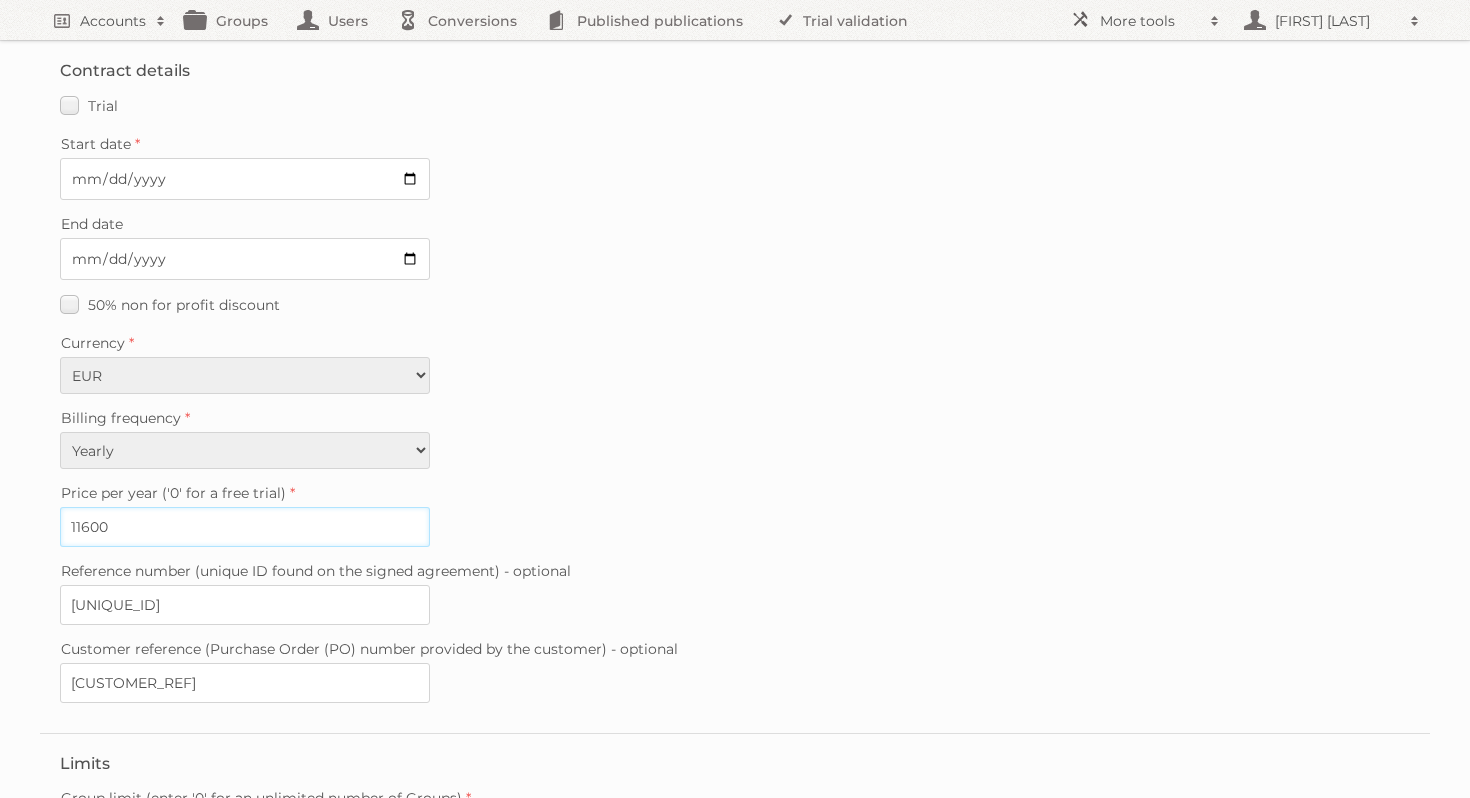type on "11600" 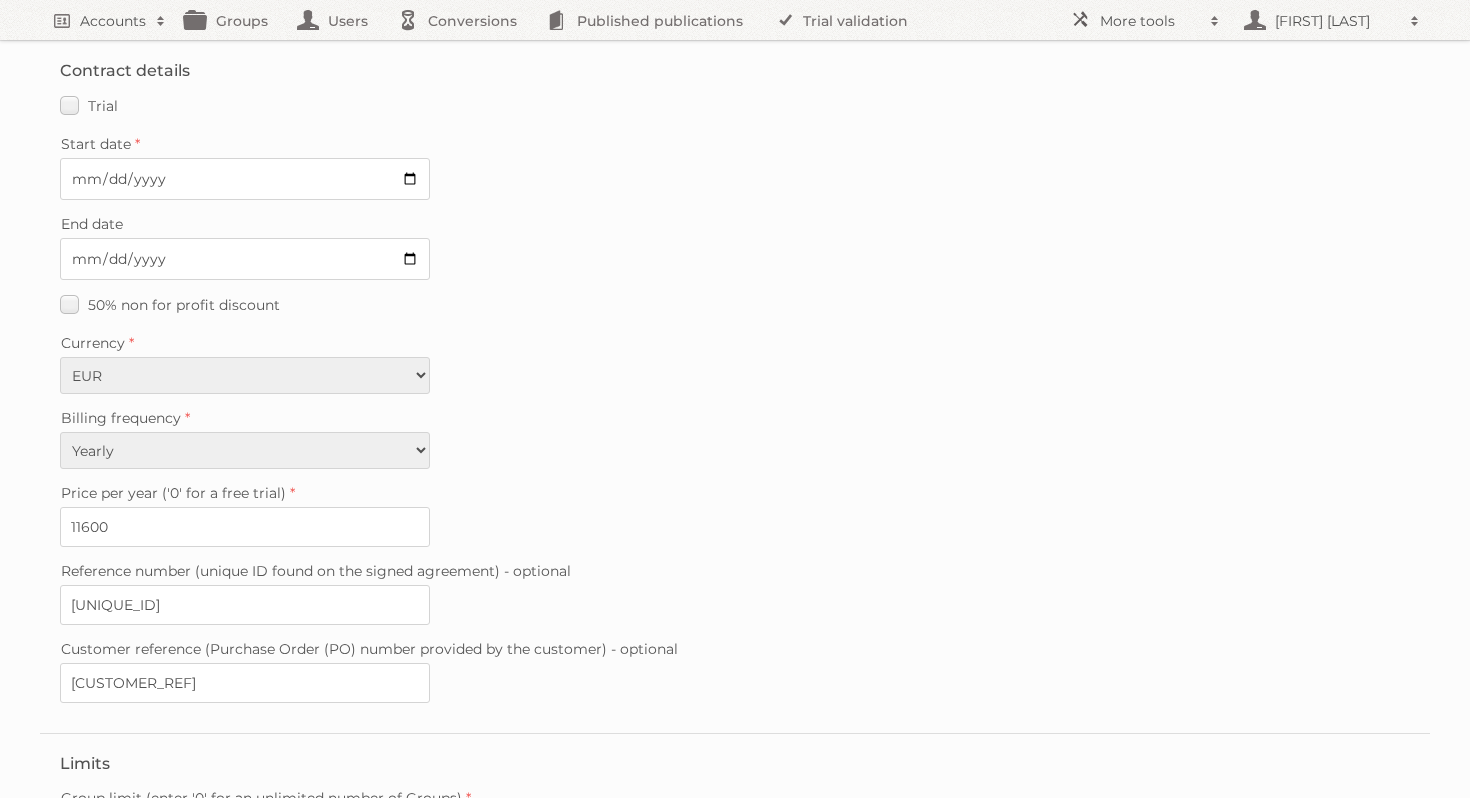 click on "Price per year ('0' for a free trial)" at bounding box center (735, 493) 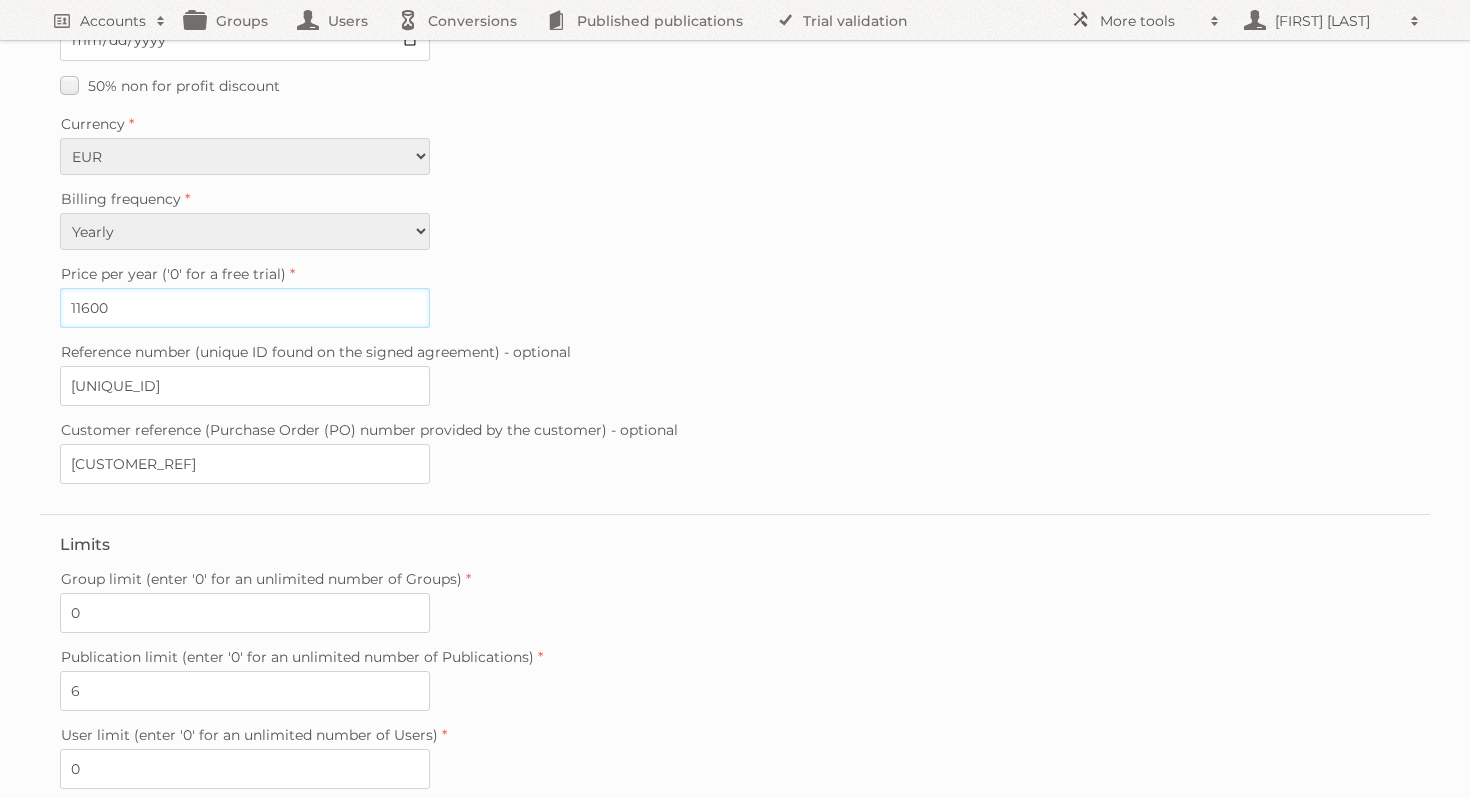 scroll, scrollTop: 276, scrollLeft: 0, axis: vertical 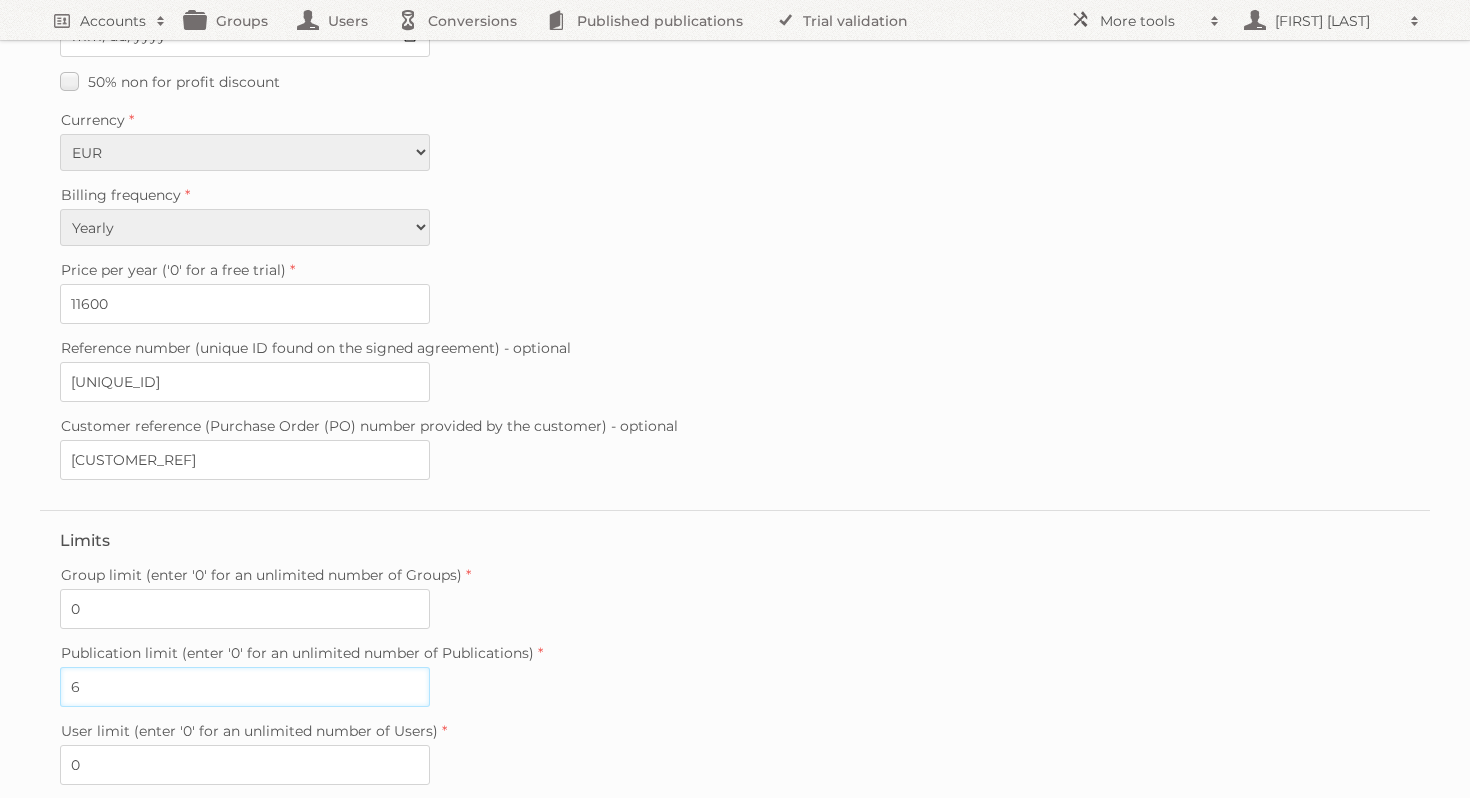 drag, startPoint x: 130, startPoint y: 664, endPoint x: 6, endPoint y: 663, distance: 124.004036 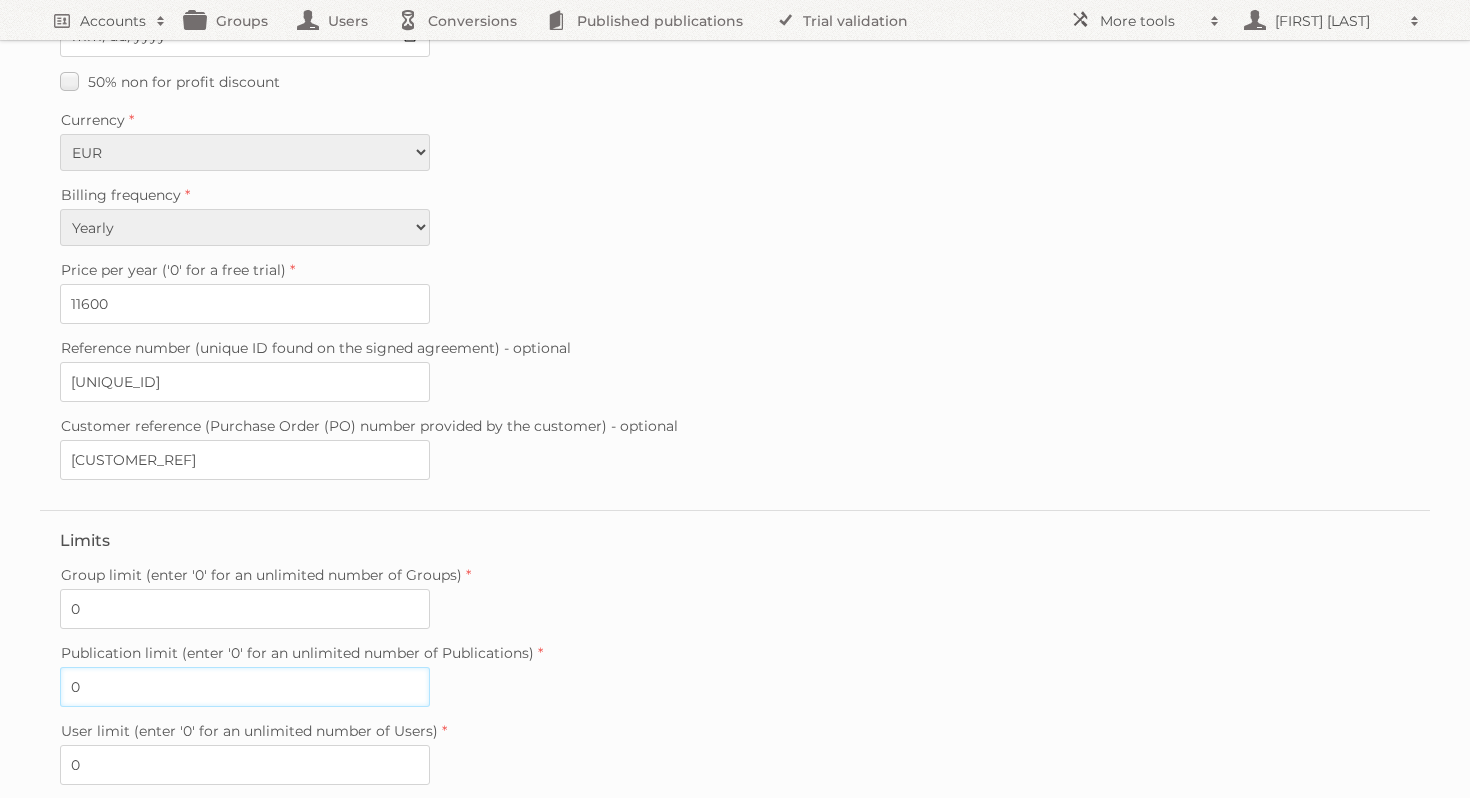 type on "0" 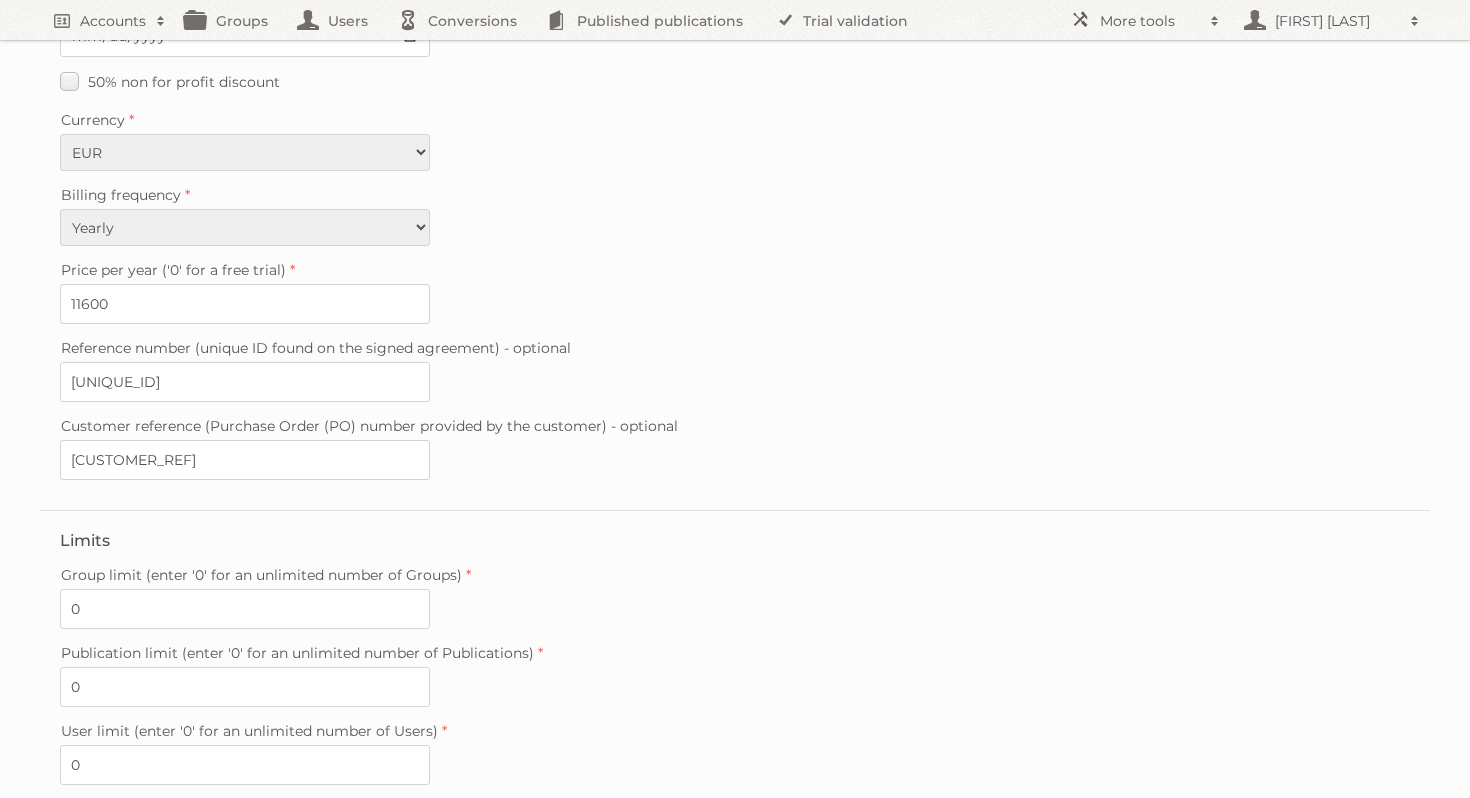 click on "Contract details
Trial
Verified trial
Start date 2025-07-01
End date
50% non for profit discount
Currency
EUR
USD
Billing frequency
Monthly
Quarterly
Yearly
Every 2 years
Price per year ('0' for a free trial) 11600
Reference number (unique ID found on the signed agreement) - optional 20240621-150241529
Customer reference (Purchase Order (PO) number provided by the customer) - optional Kostenplaats 8004-460" at bounding box center [735, 164] 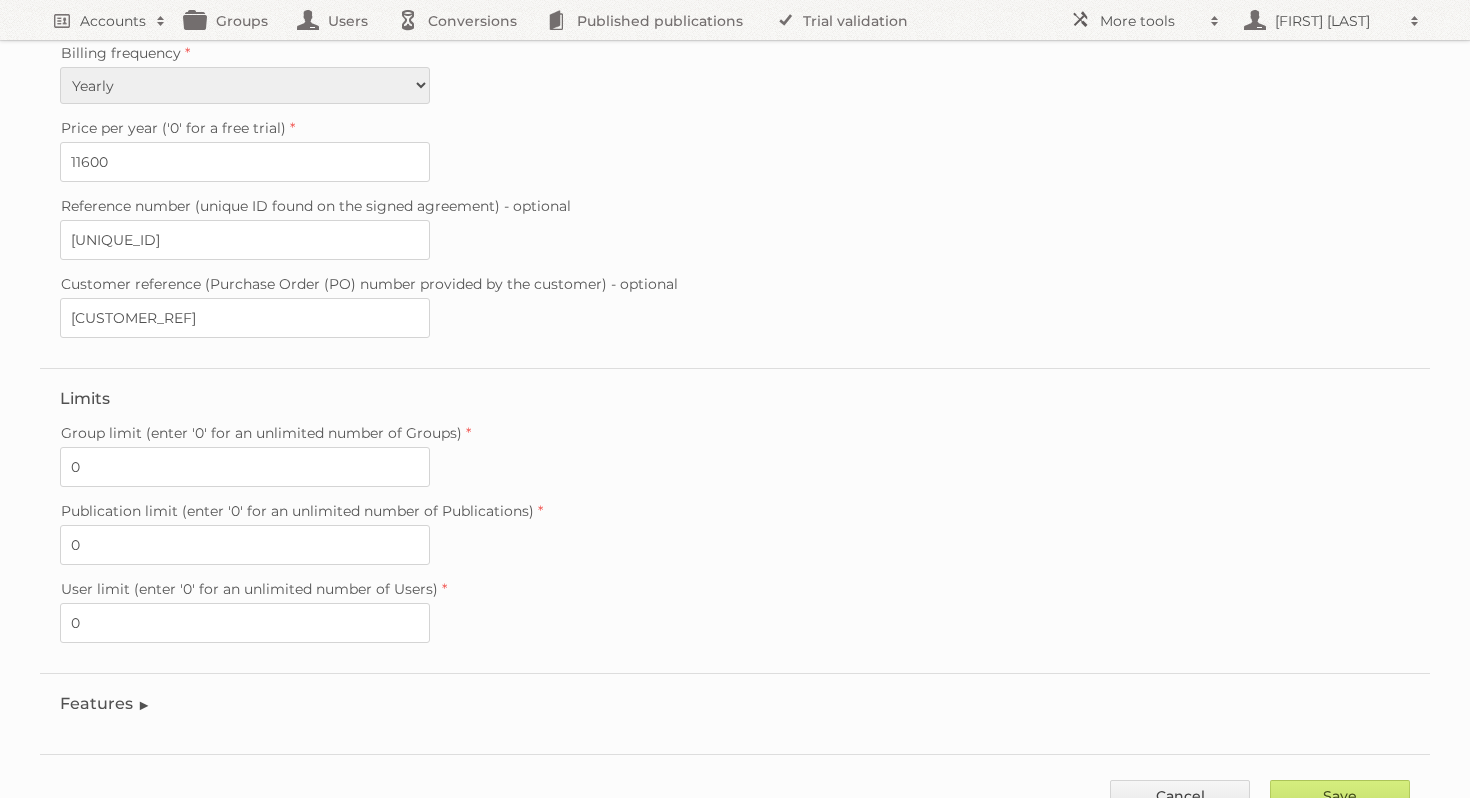 scroll, scrollTop: 476, scrollLeft: 0, axis: vertical 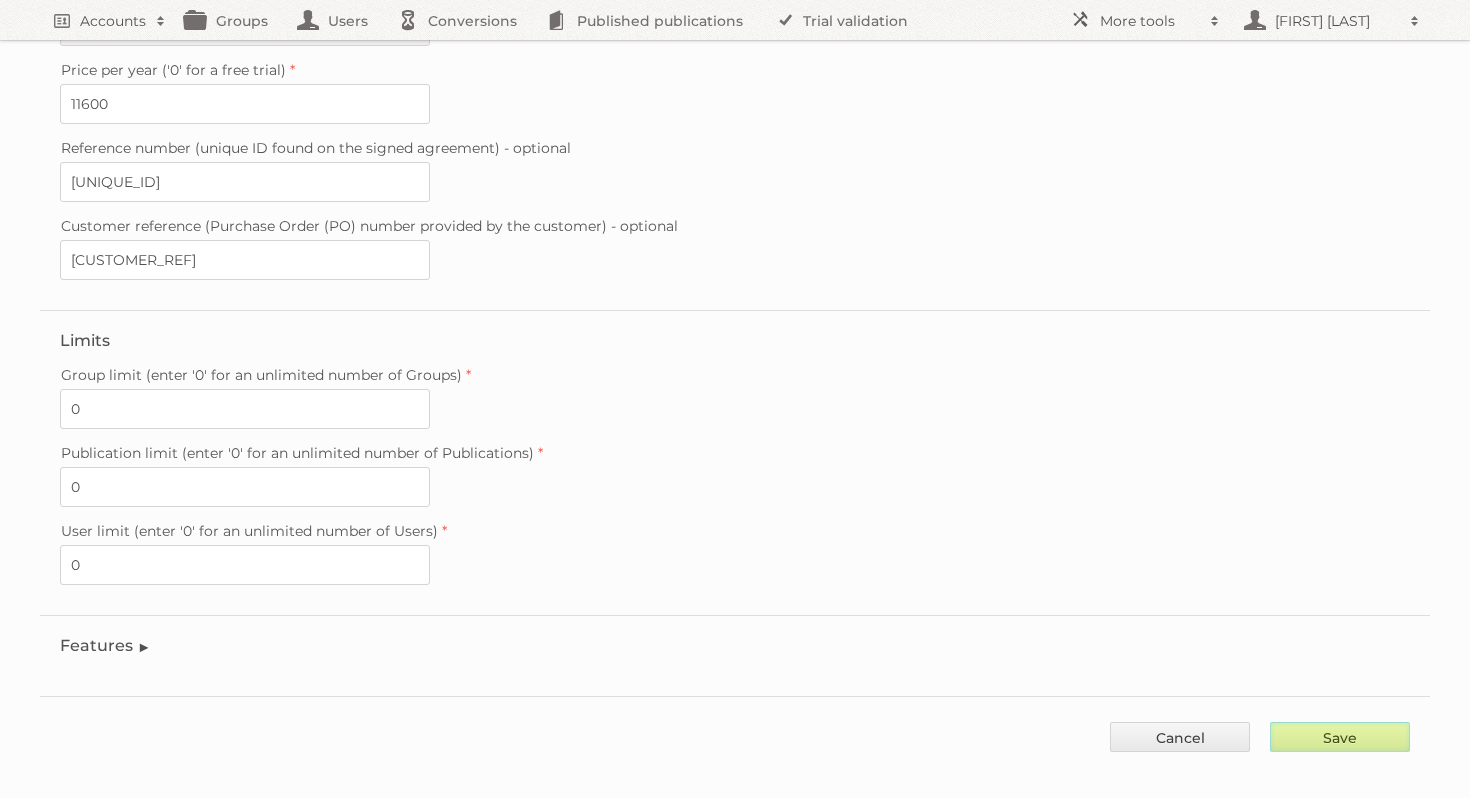click on "Save" at bounding box center (1340, 737) 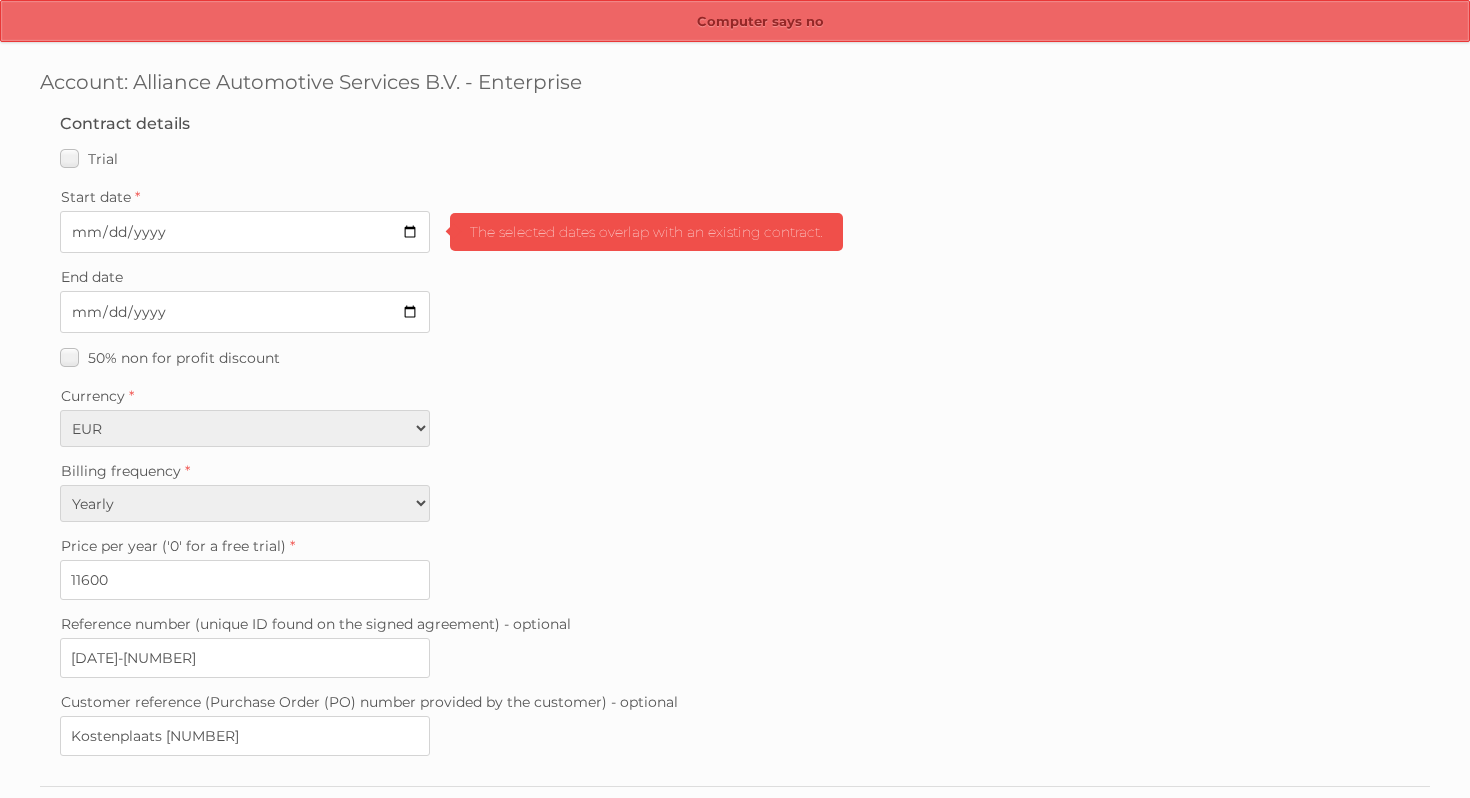 scroll, scrollTop: 476, scrollLeft: 0, axis: vertical 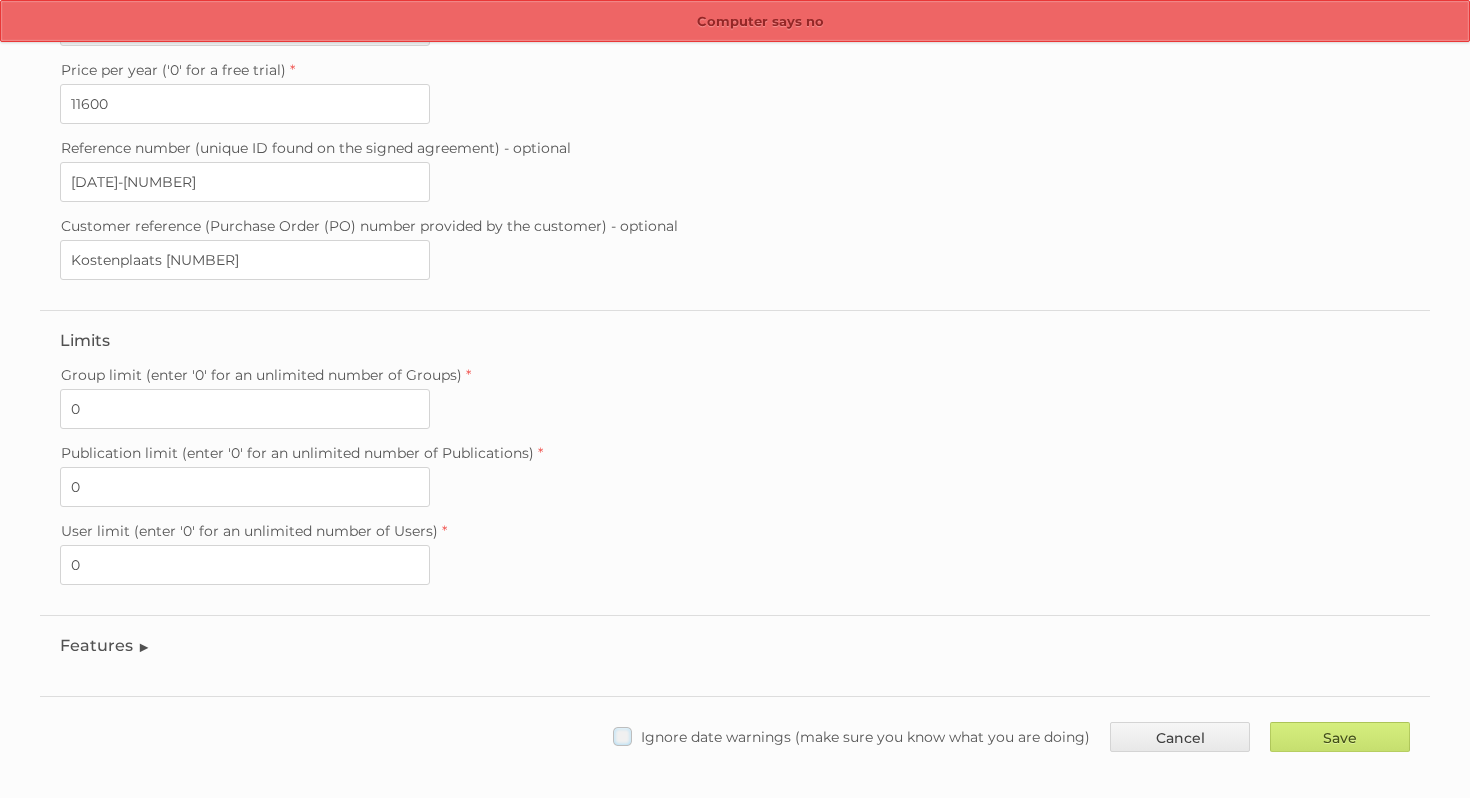 click on "Ignore date warnings (make sure you know what you are doing)" at bounding box center [851, 736] 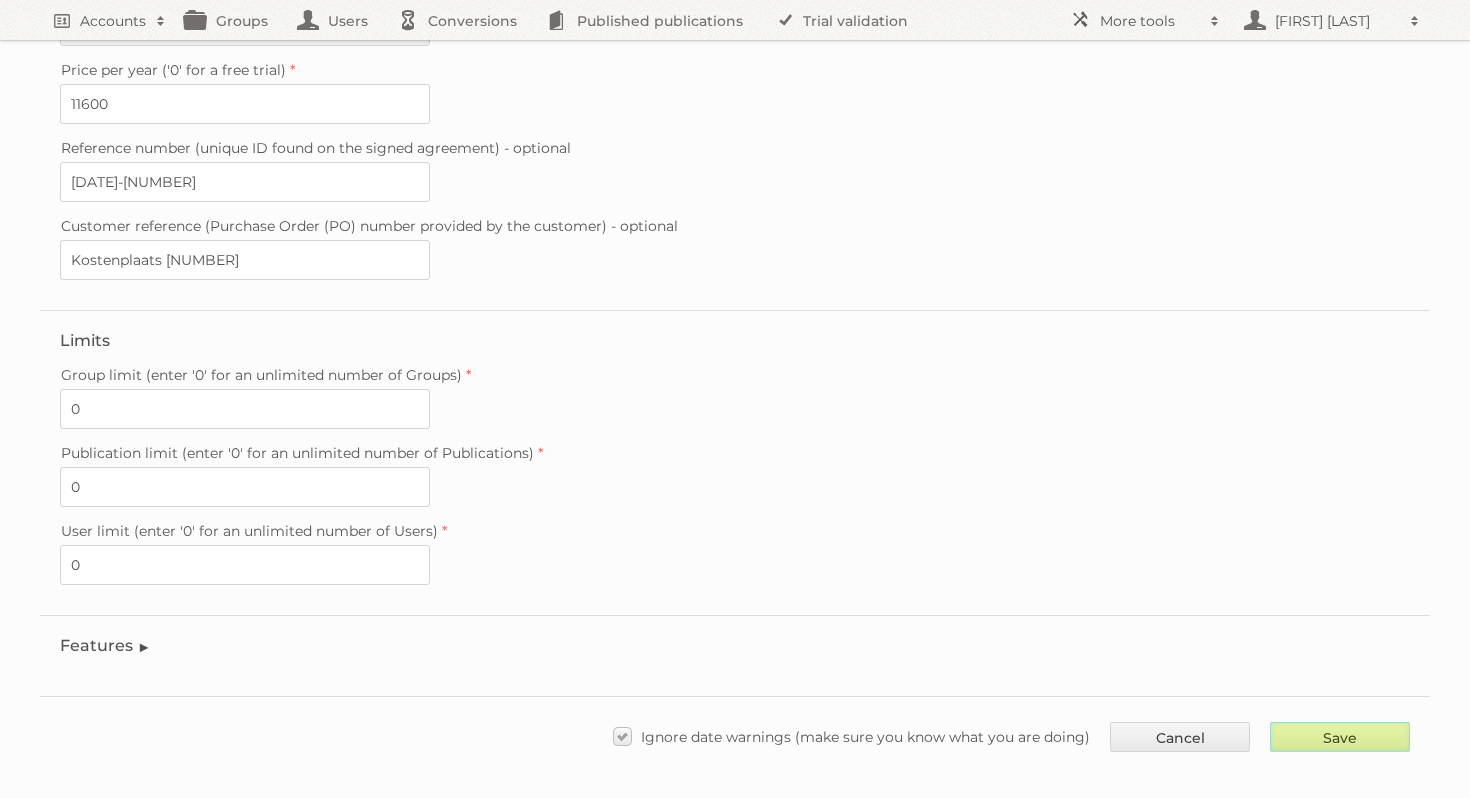 click on "Save" at bounding box center (1340, 737) 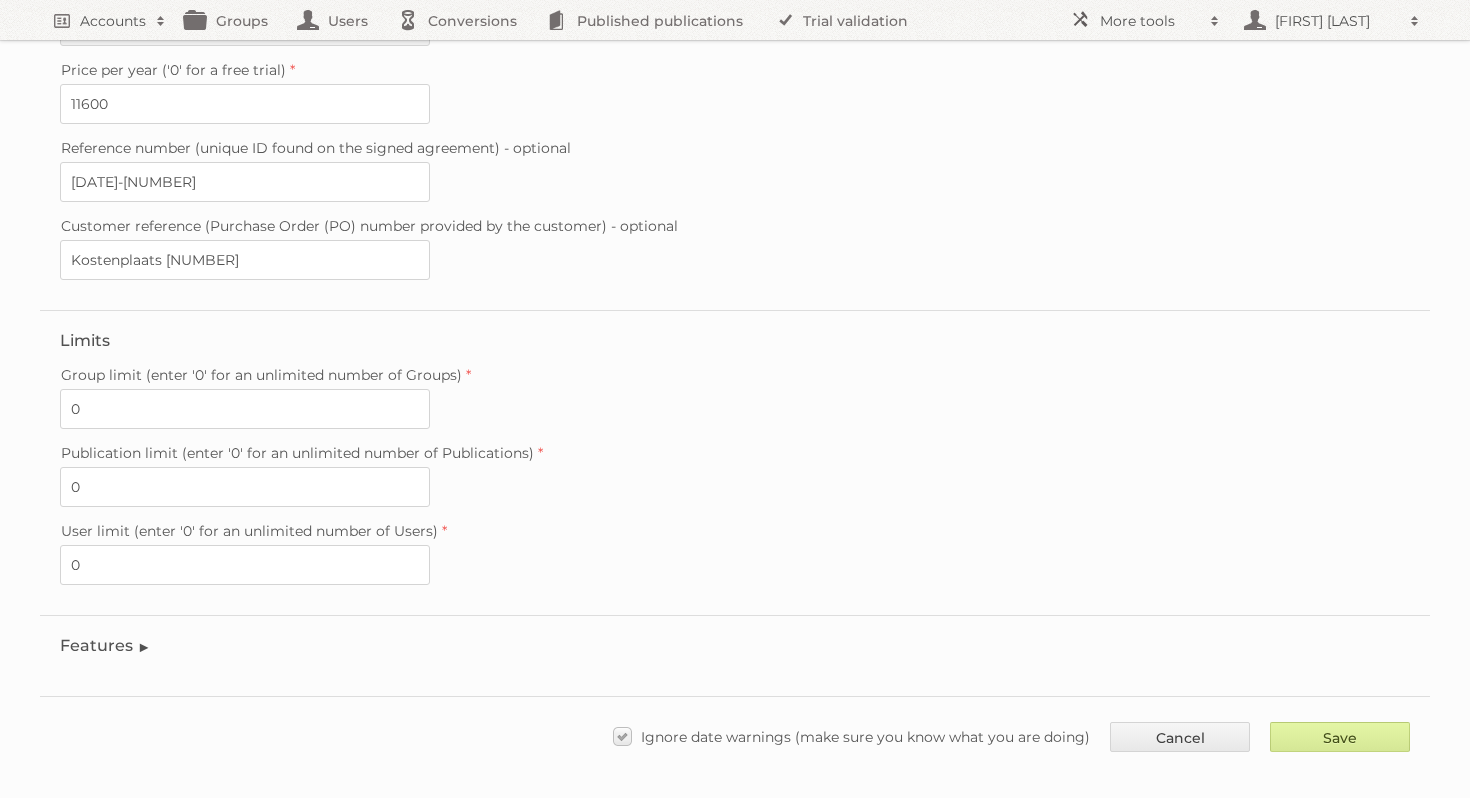 type on "..." 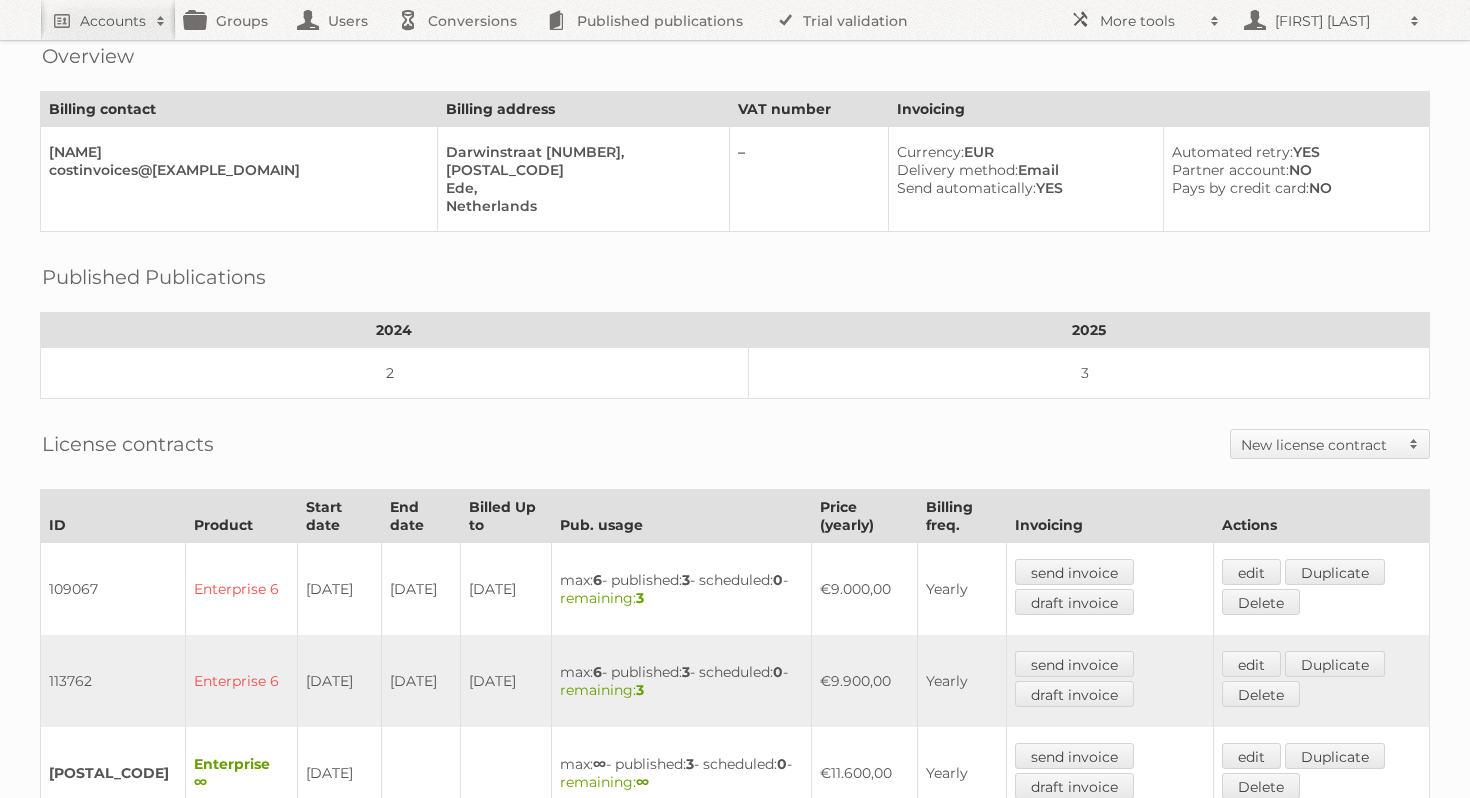 scroll, scrollTop: 17, scrollLeft: 0, axis: vertical 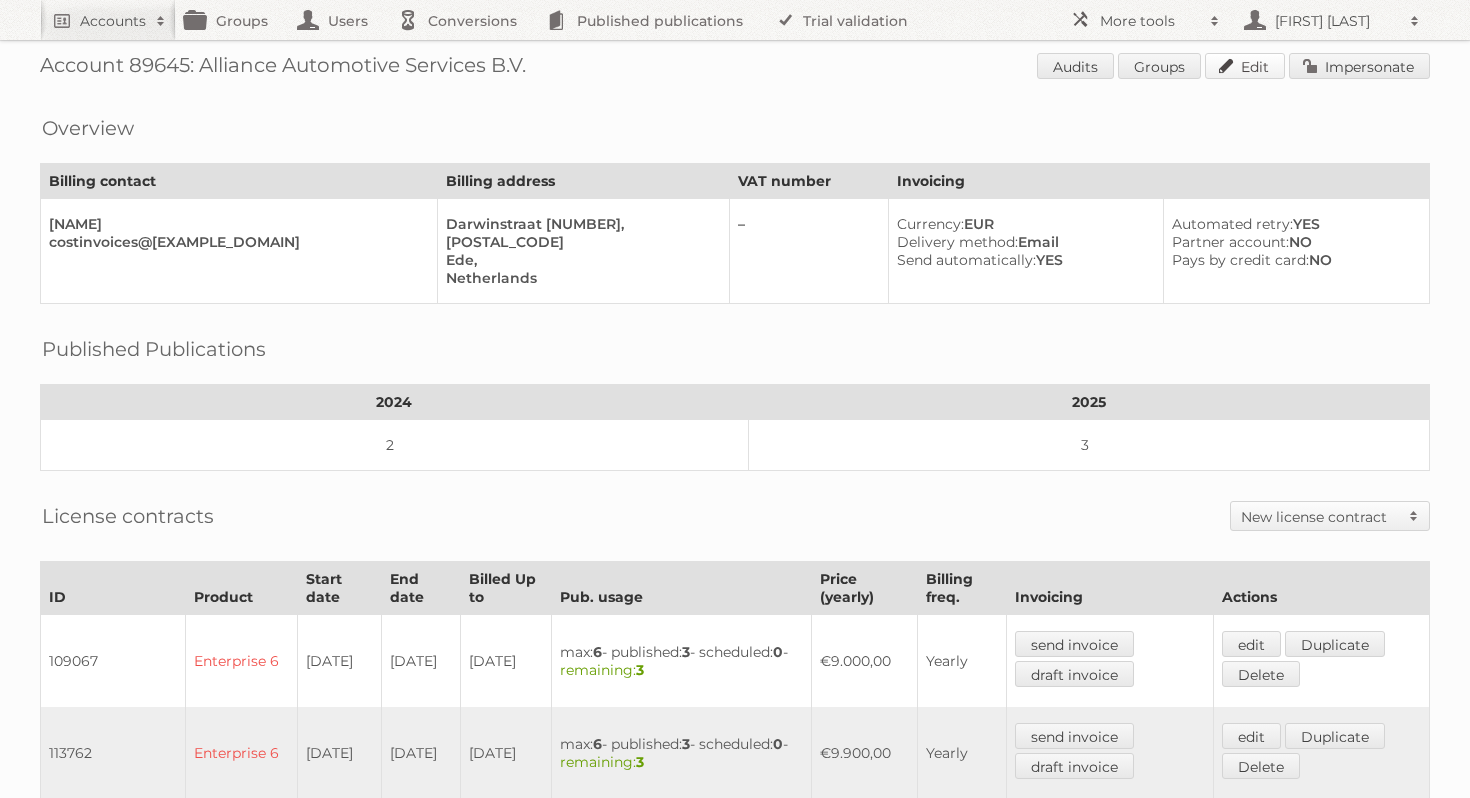 click on "Edit" at bounding box center (1245, 66) 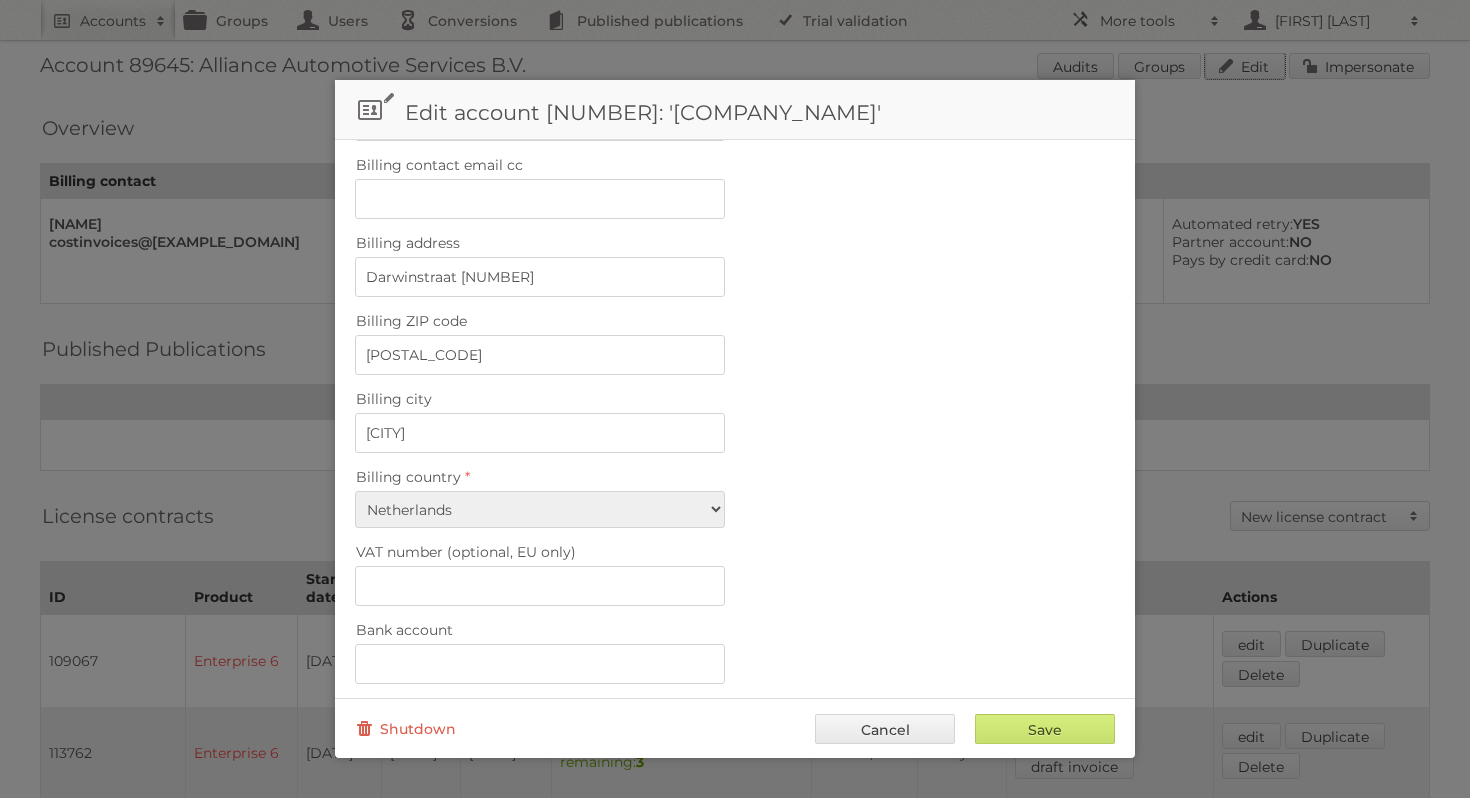scroll, scrollTop: 795, scrollLeft: 0, axis: vertical 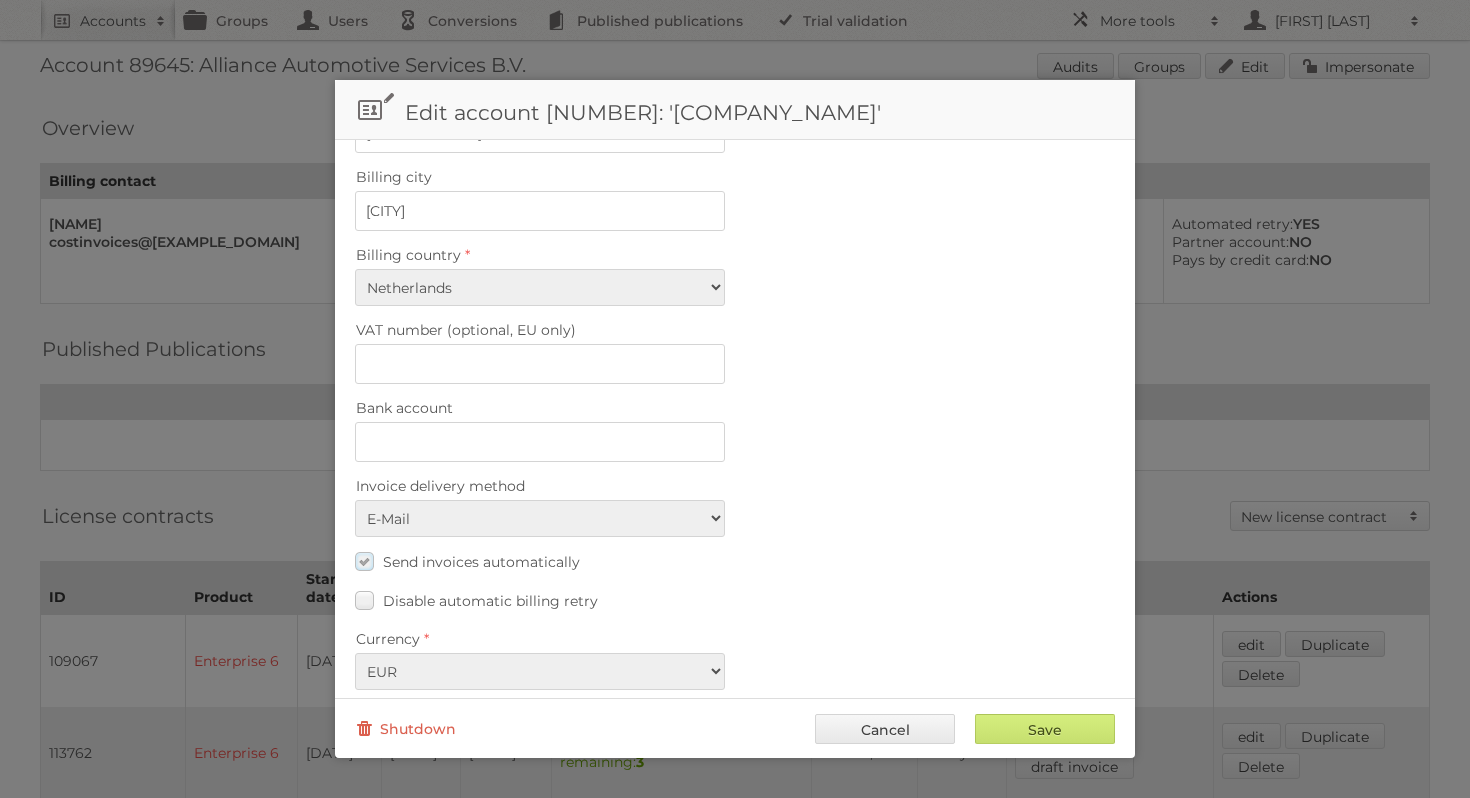 click on "Send invoices automatically" at bounding box center (467, 561) 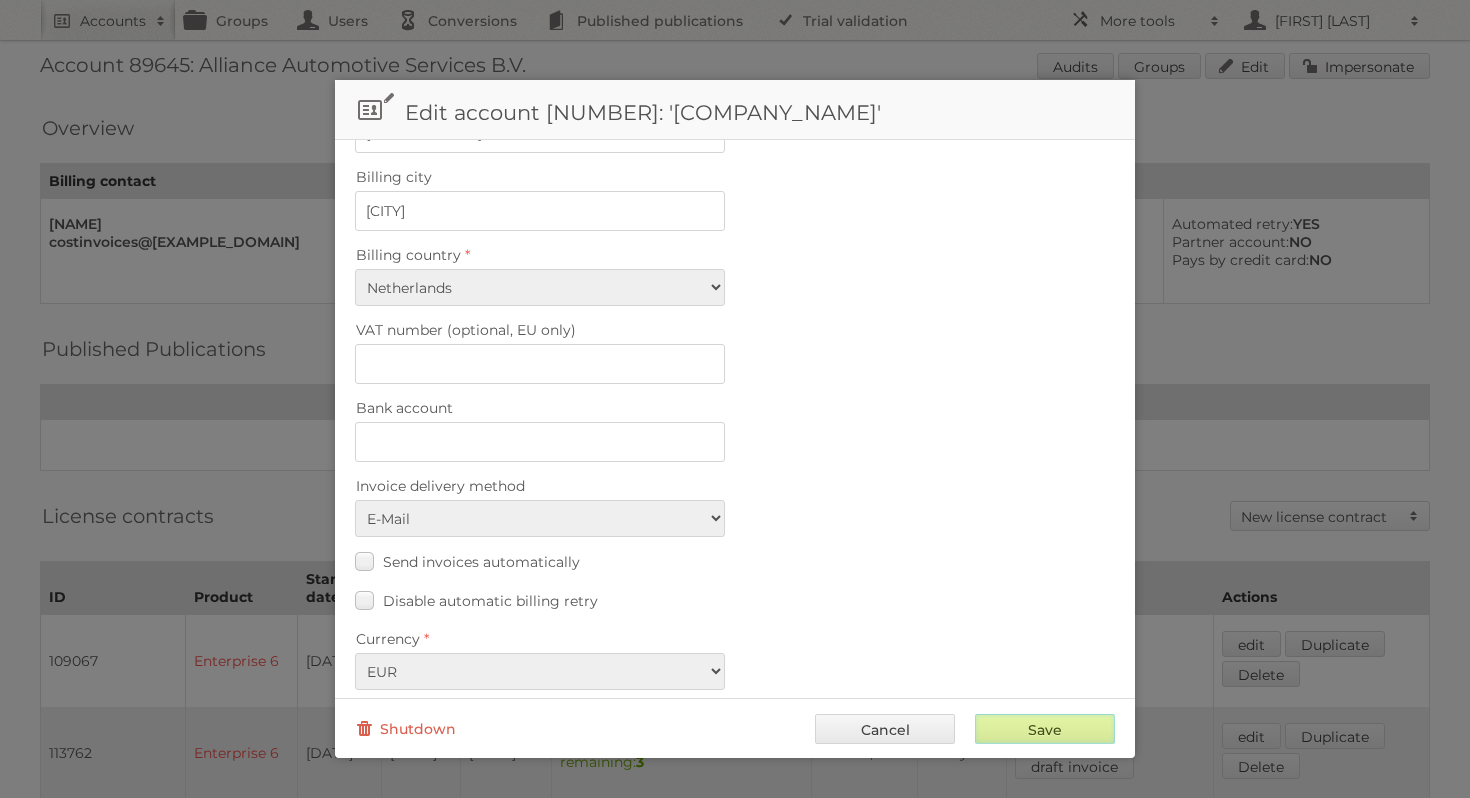 click on "Save" at bounding box center (1045, 729) 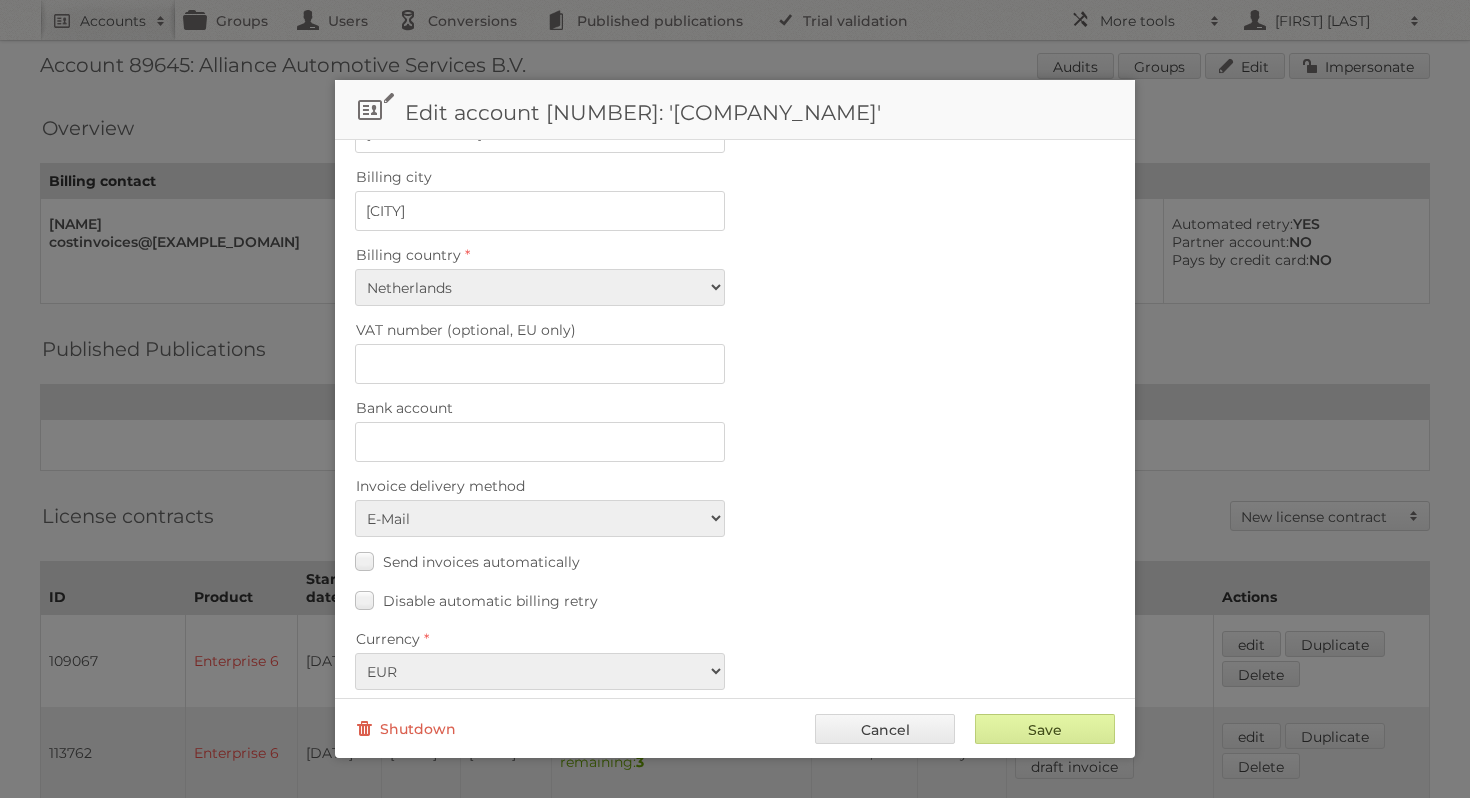 type on "..." 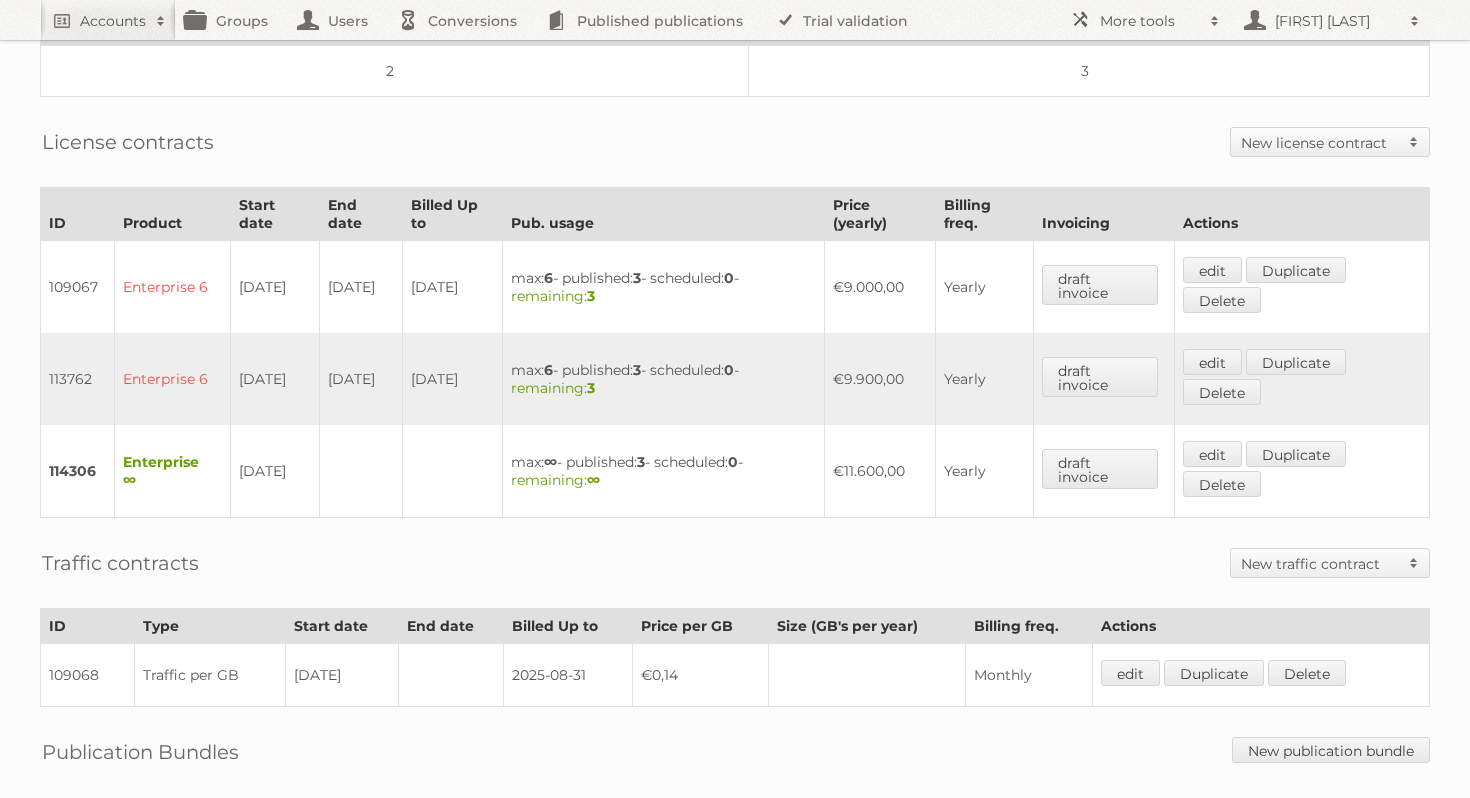 scroll, scrollTop: 393, scrollLeft: 0, axis: vertical 